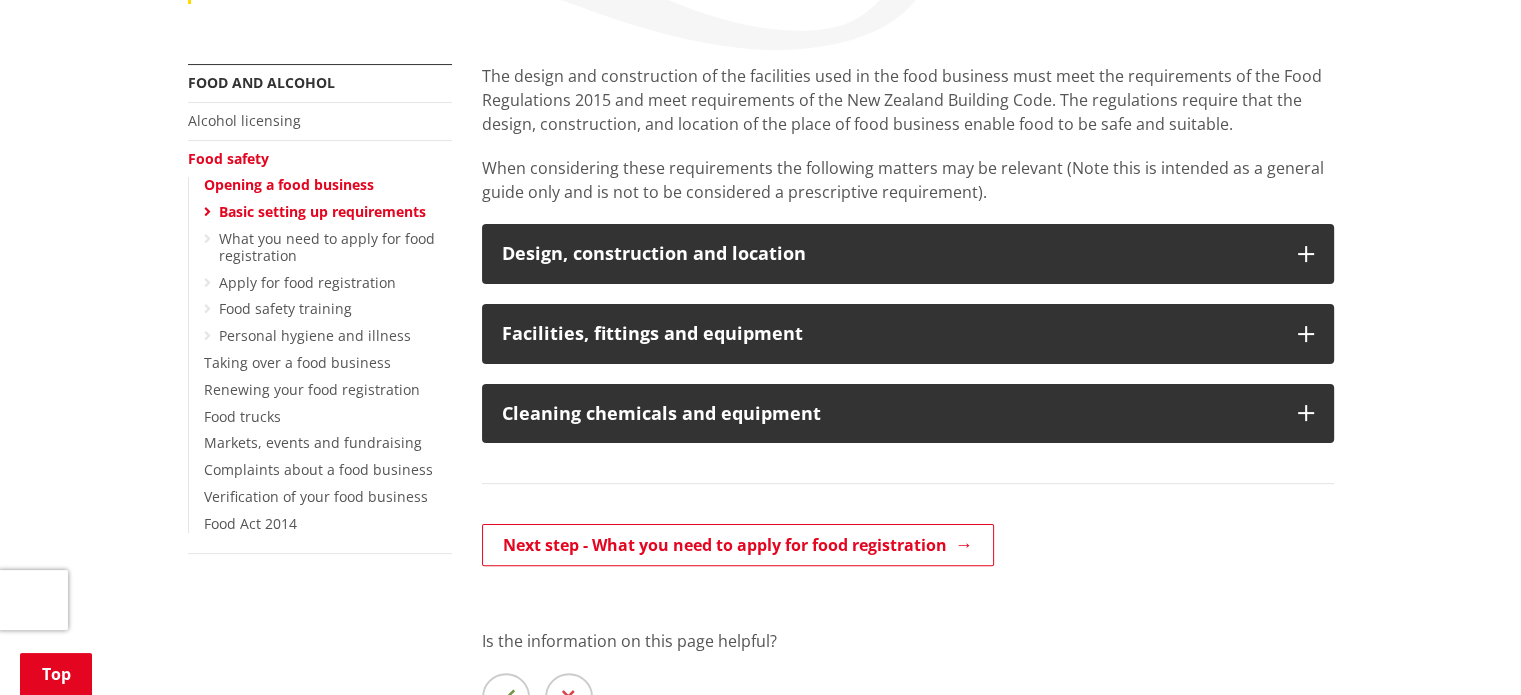 scroll, scrollTop: 400, scrollLeft: 0, axis: vertical 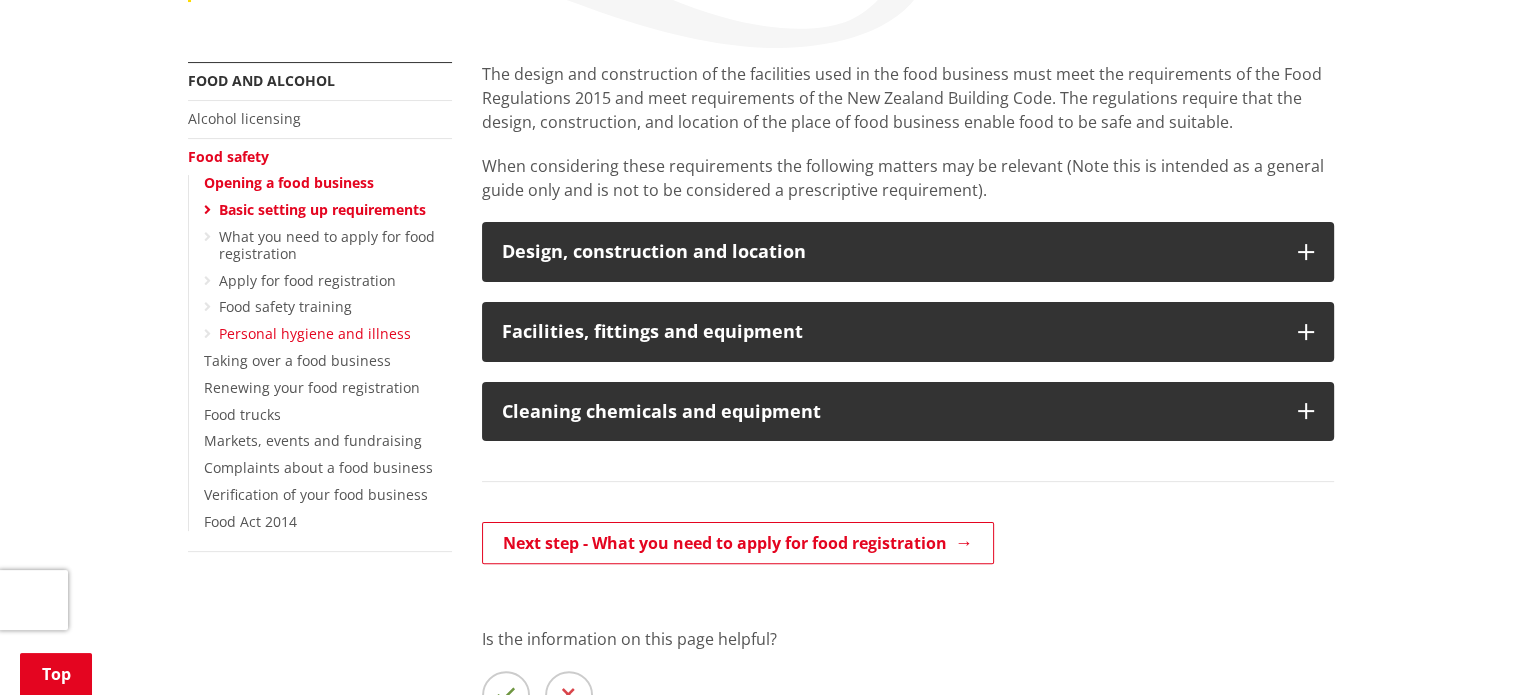 click on "Personal hygiene and illness" at bounding box center (315, 333) 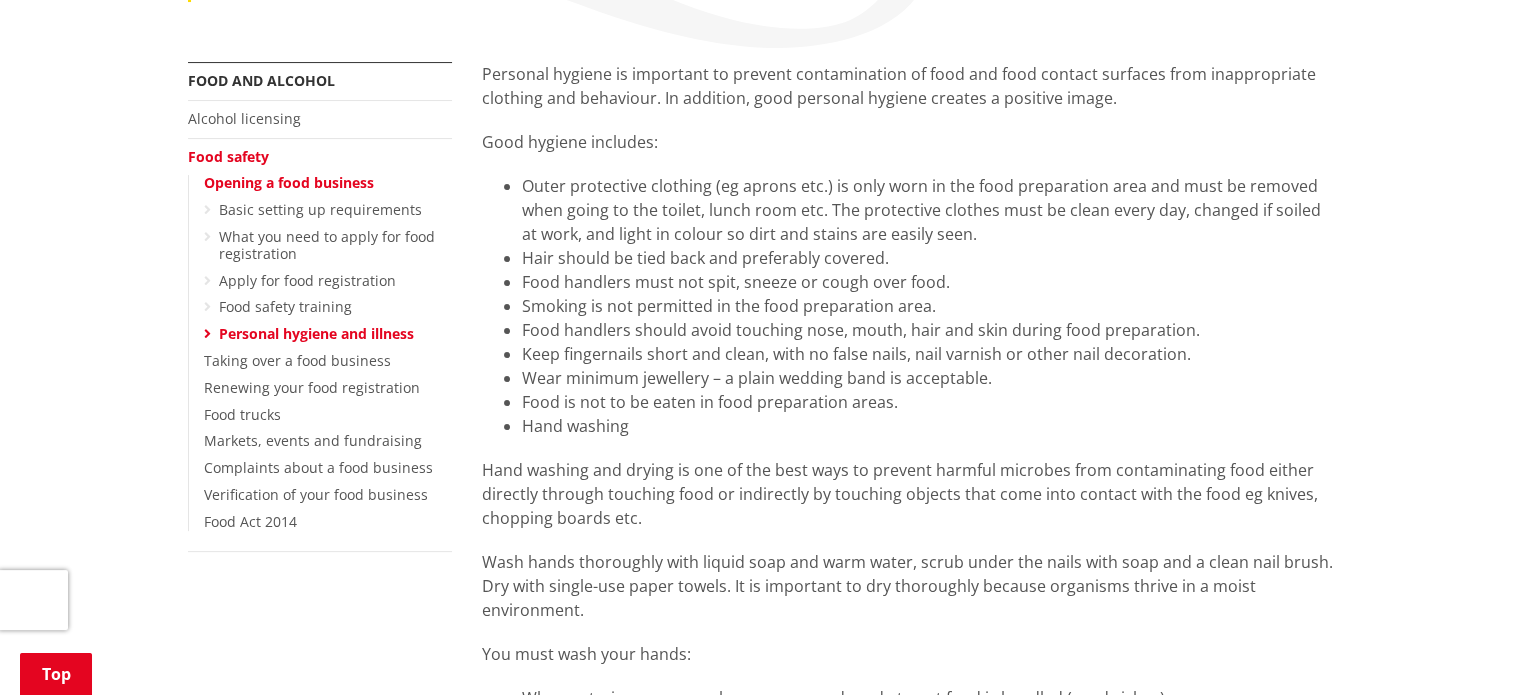 scroll, scrollTop: 400, scrollLeft: 0, axis: vertical 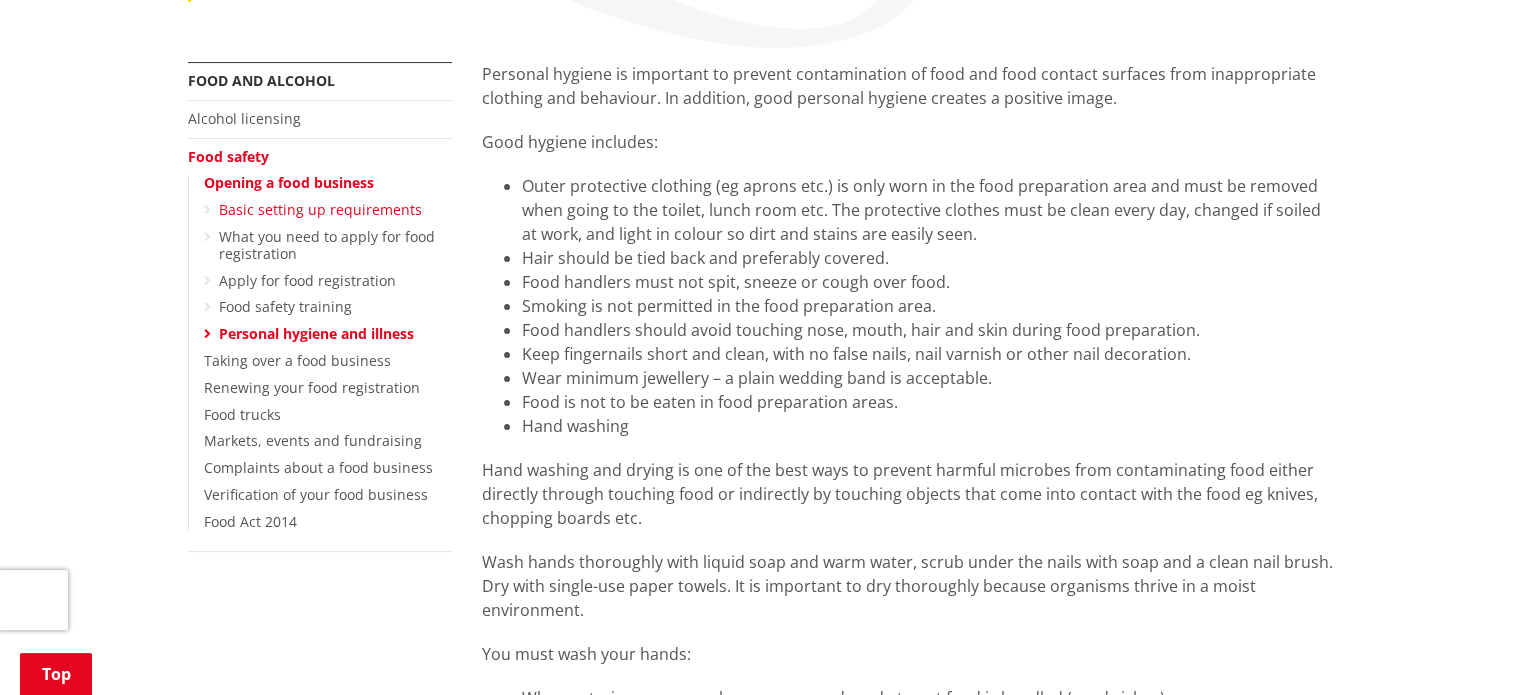 click on "Basic setting up requirements" at bounding box center (320, 209) 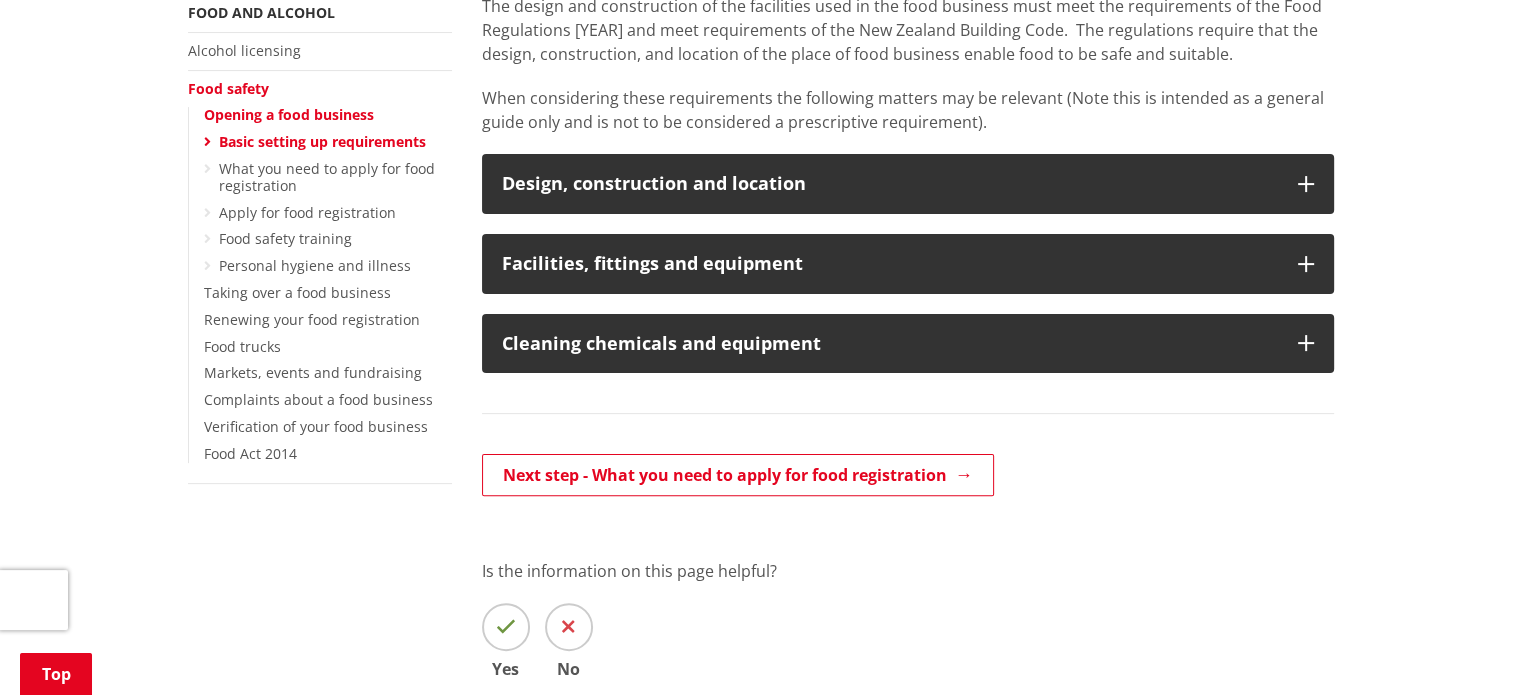 scroll, scrollTop: 500, scrollLeft: 0, axis: vertical 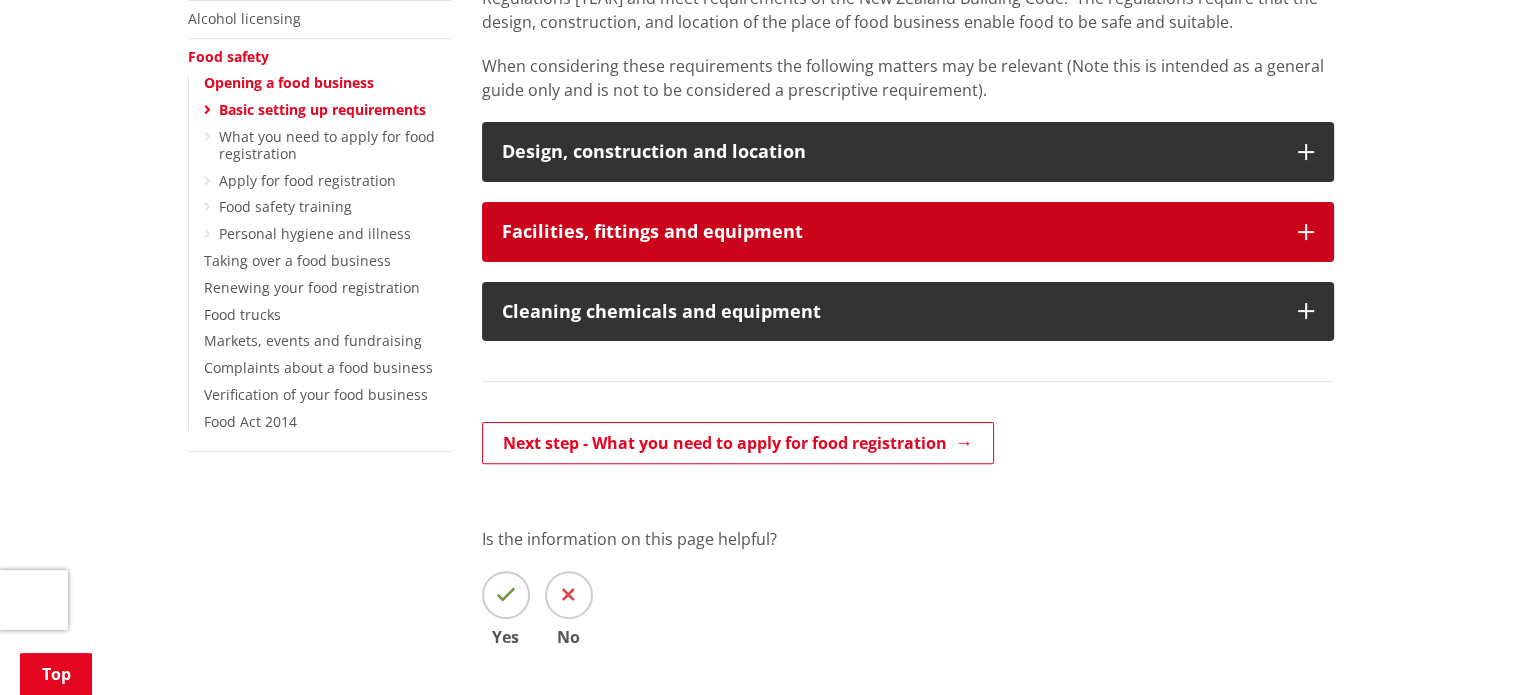 click on "Facilities, fittings and equipment" at bounding box center [890, 232] 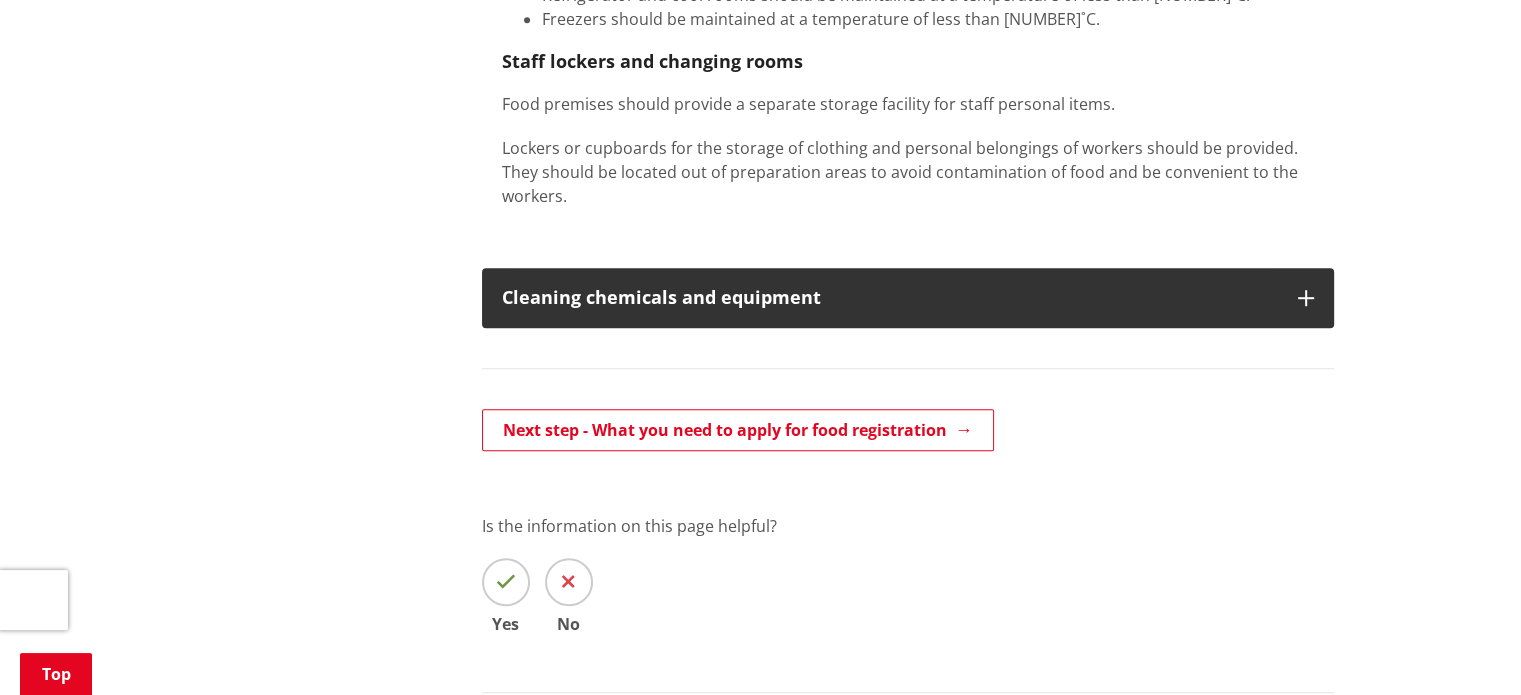 scroll, scrollTop: 1200, scrollLeft: 0, axis: vertical 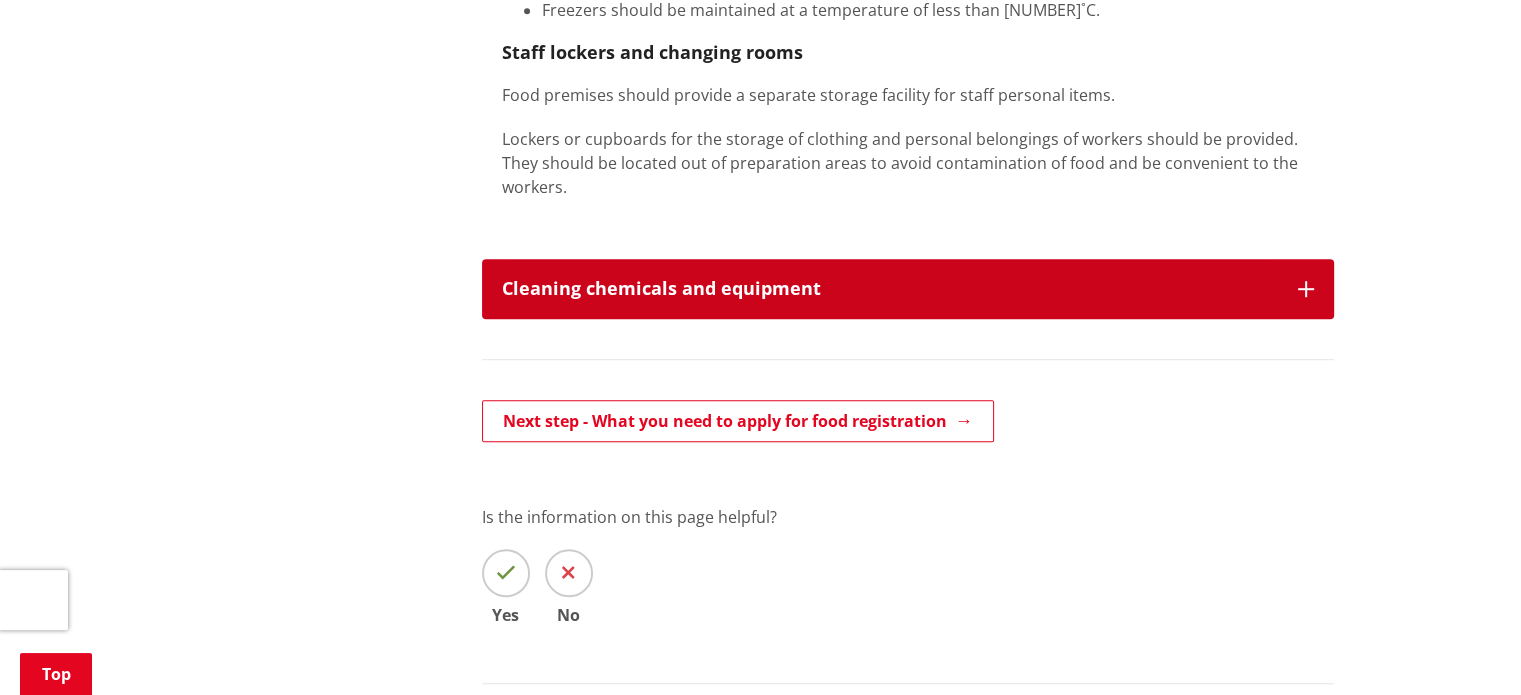 click on "Cleaning chemicals and equipment" at bounding box center [890, 289] 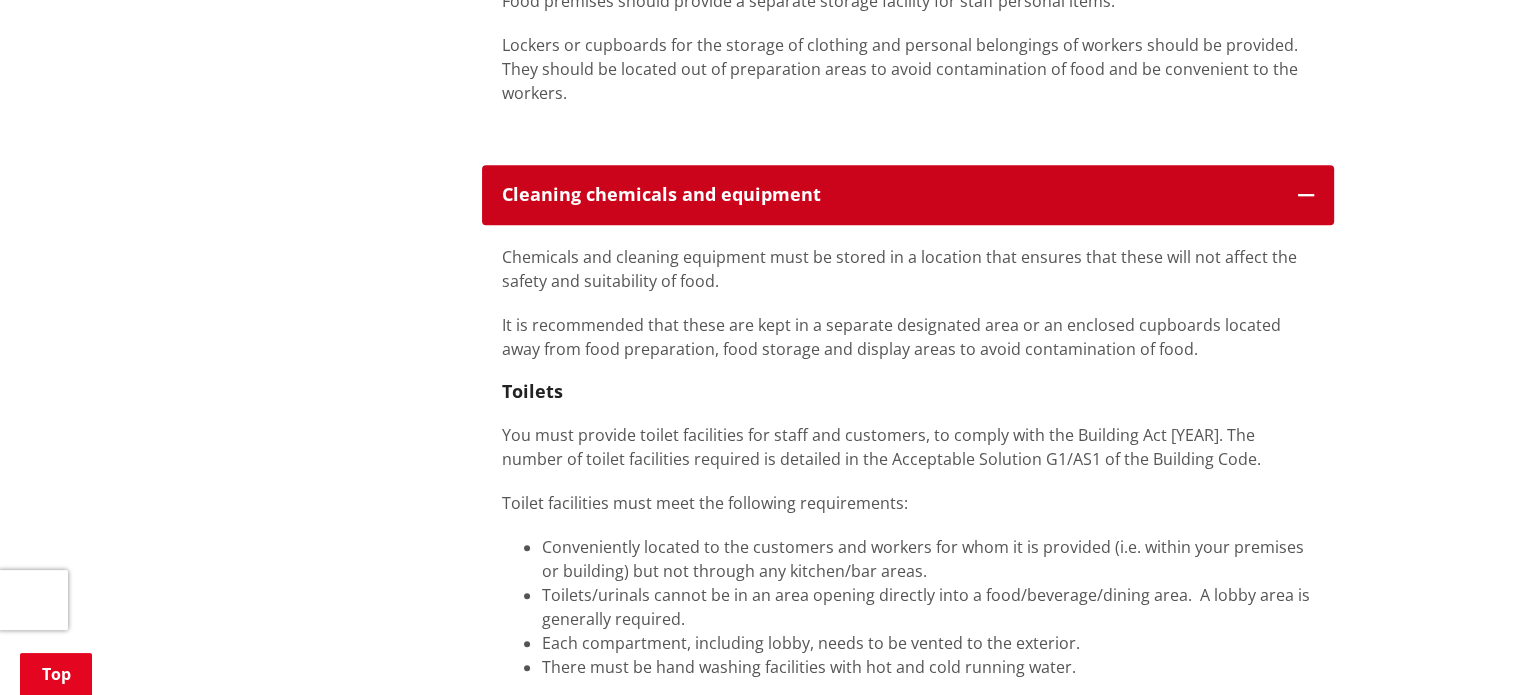 scroll, scrollTop: 1500, scrollLeft: 0, axis: vertical 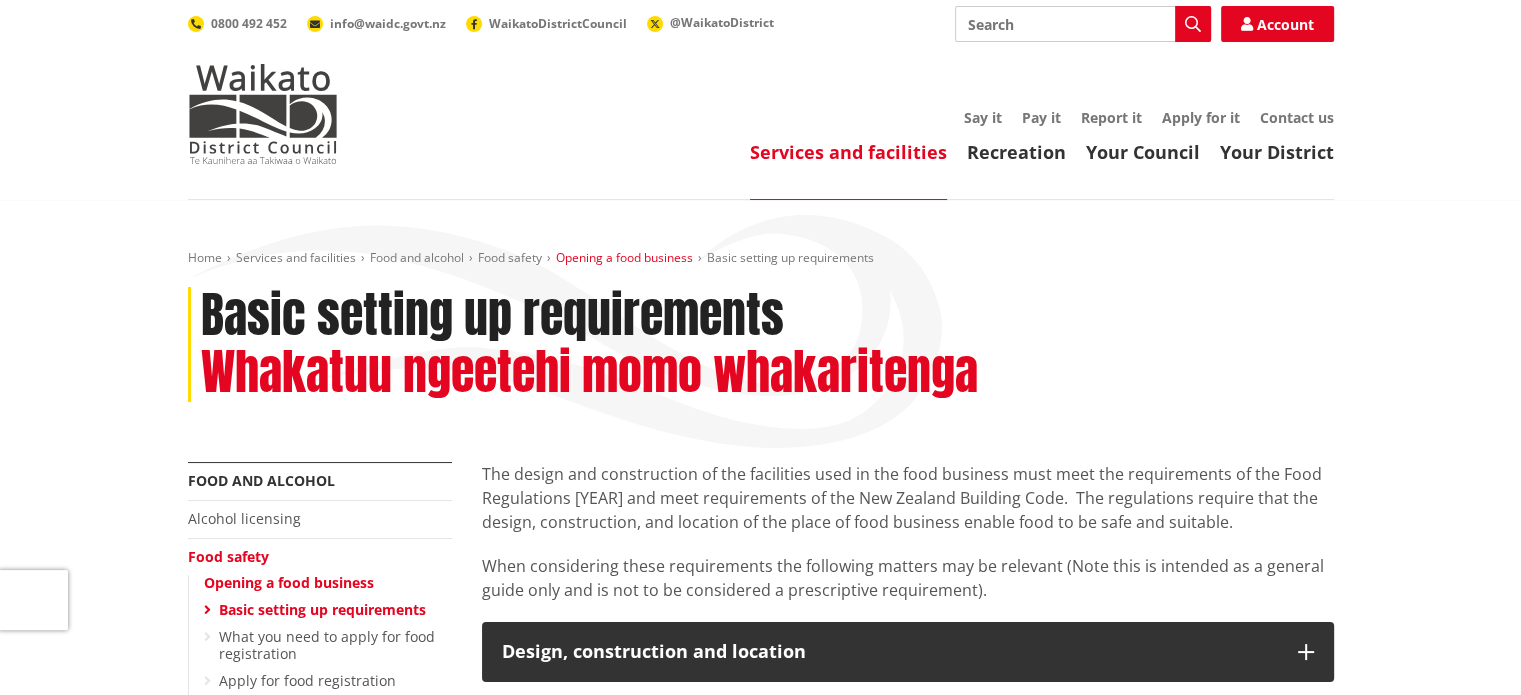 click on "Opening a food business" at bounding box center [624, 257] 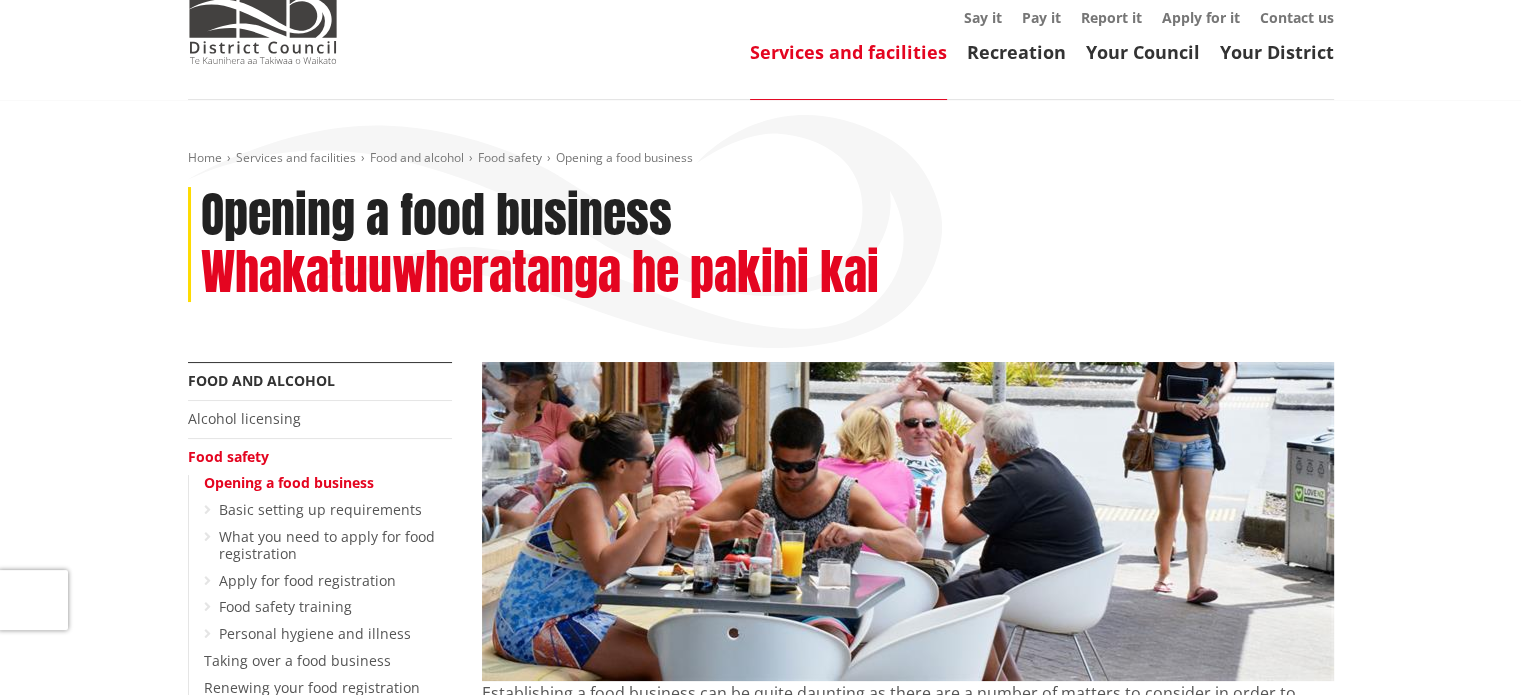scroll, scrollTop: 100, scrollLeft: 0, axis: vertical 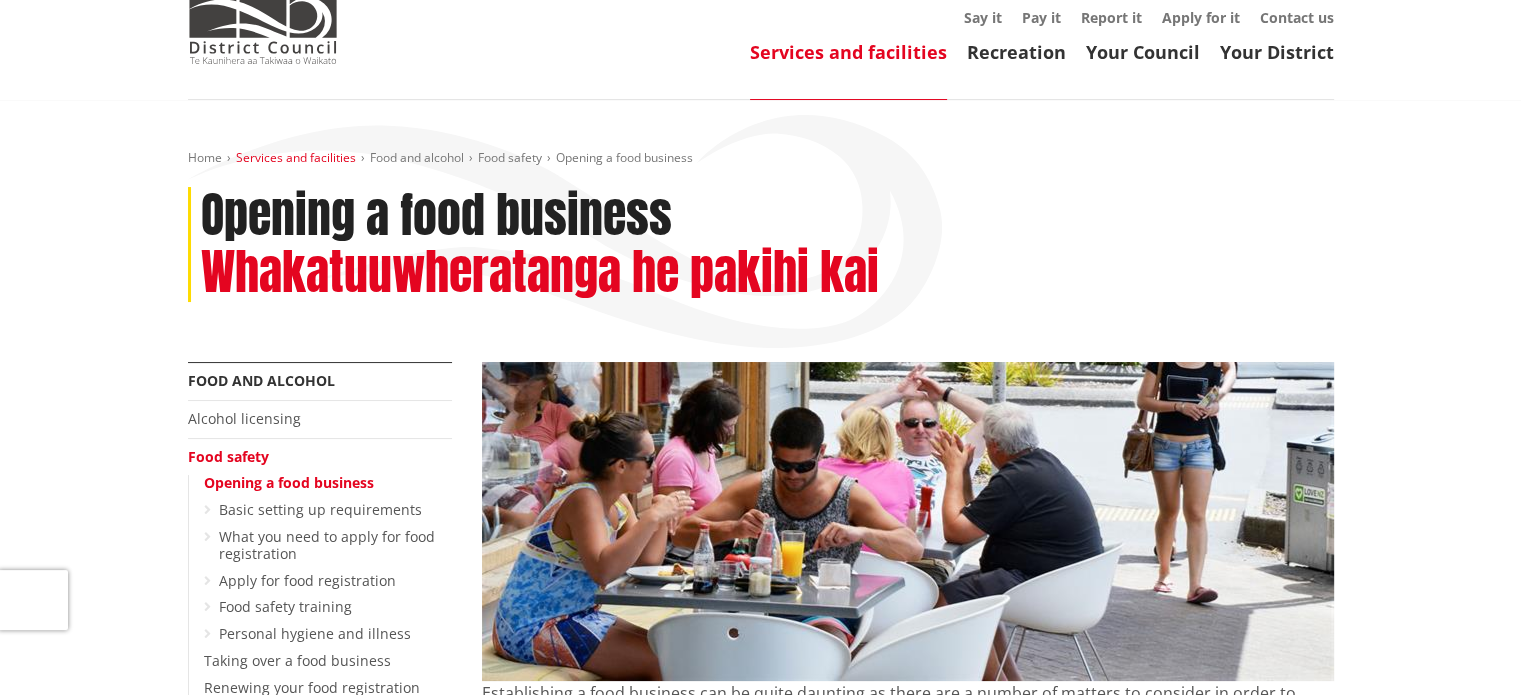 click on "Services and facilities" at bounding box center [296, 157] 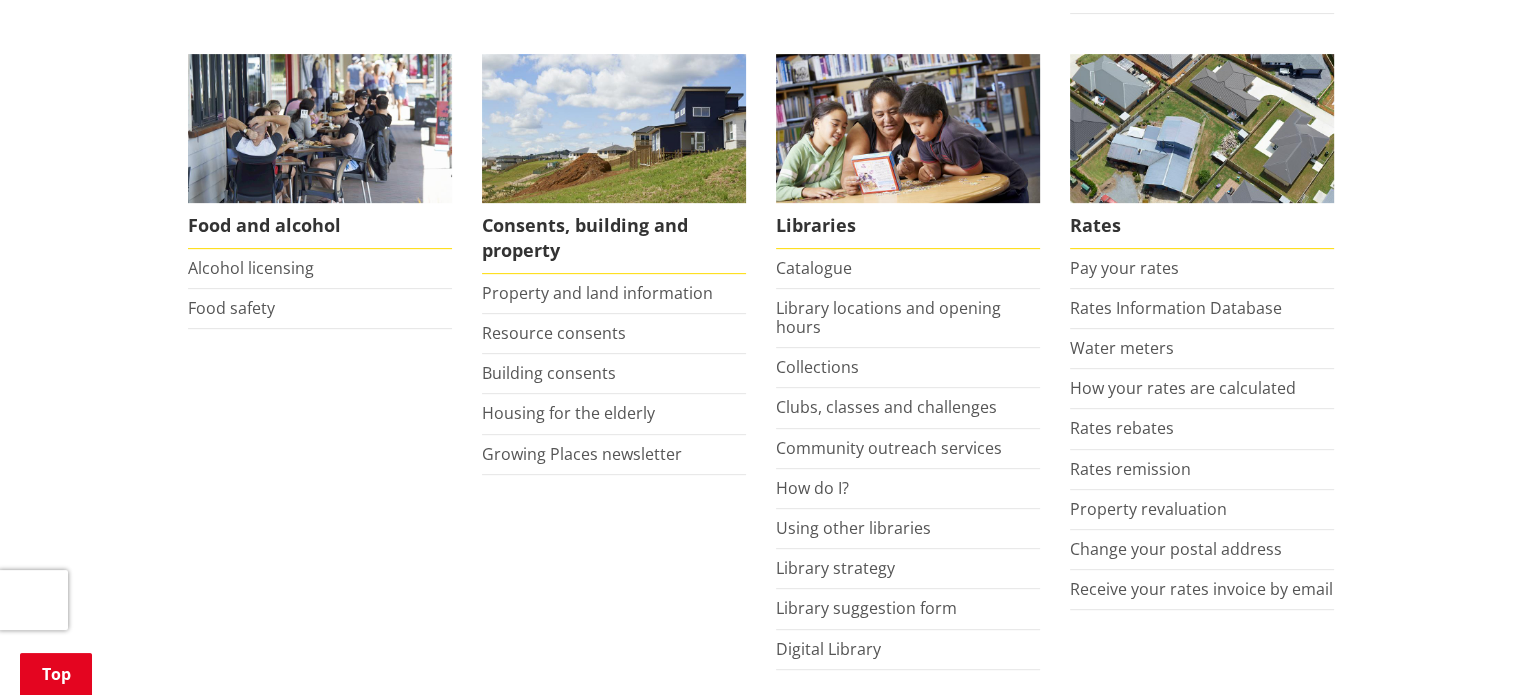 scroll, scrollTop: 800, scrollLeft: 0, axis: vertical 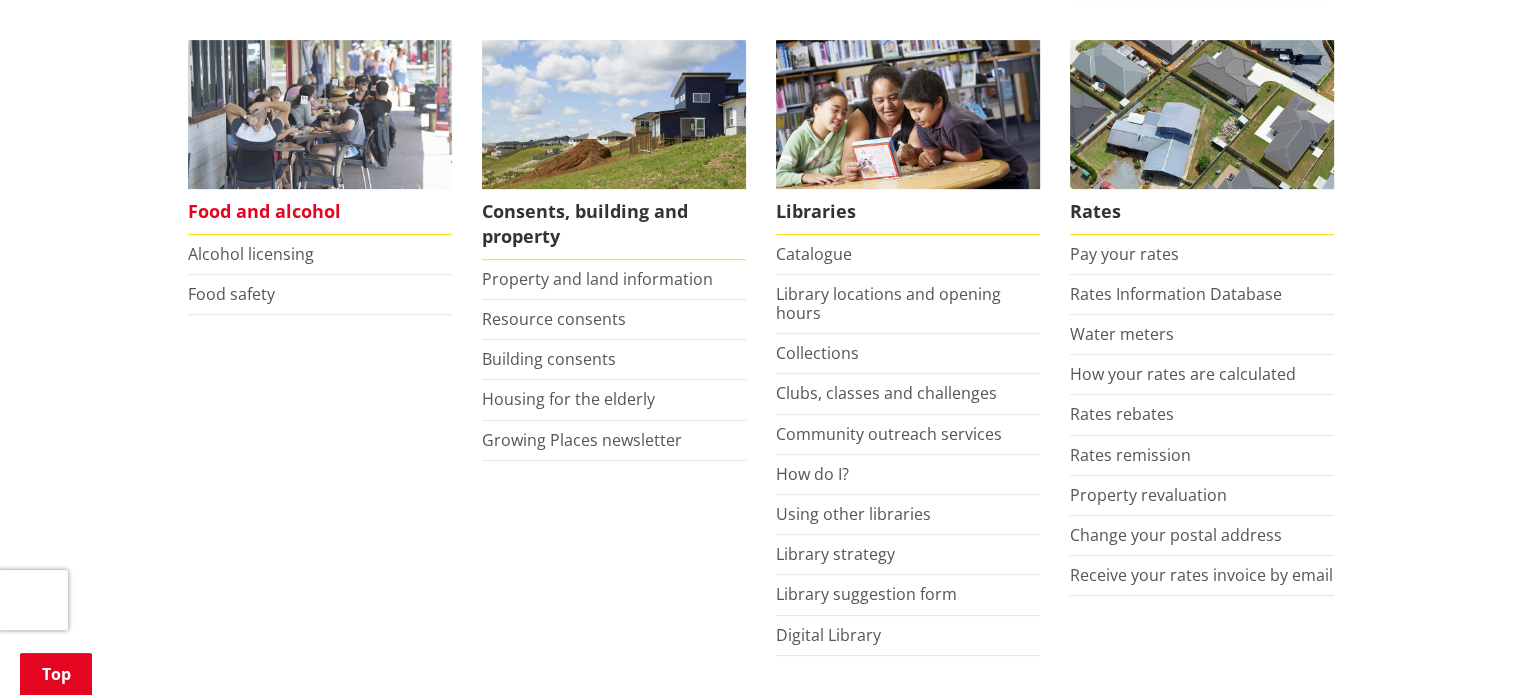 click at bounding box center (320, 114) 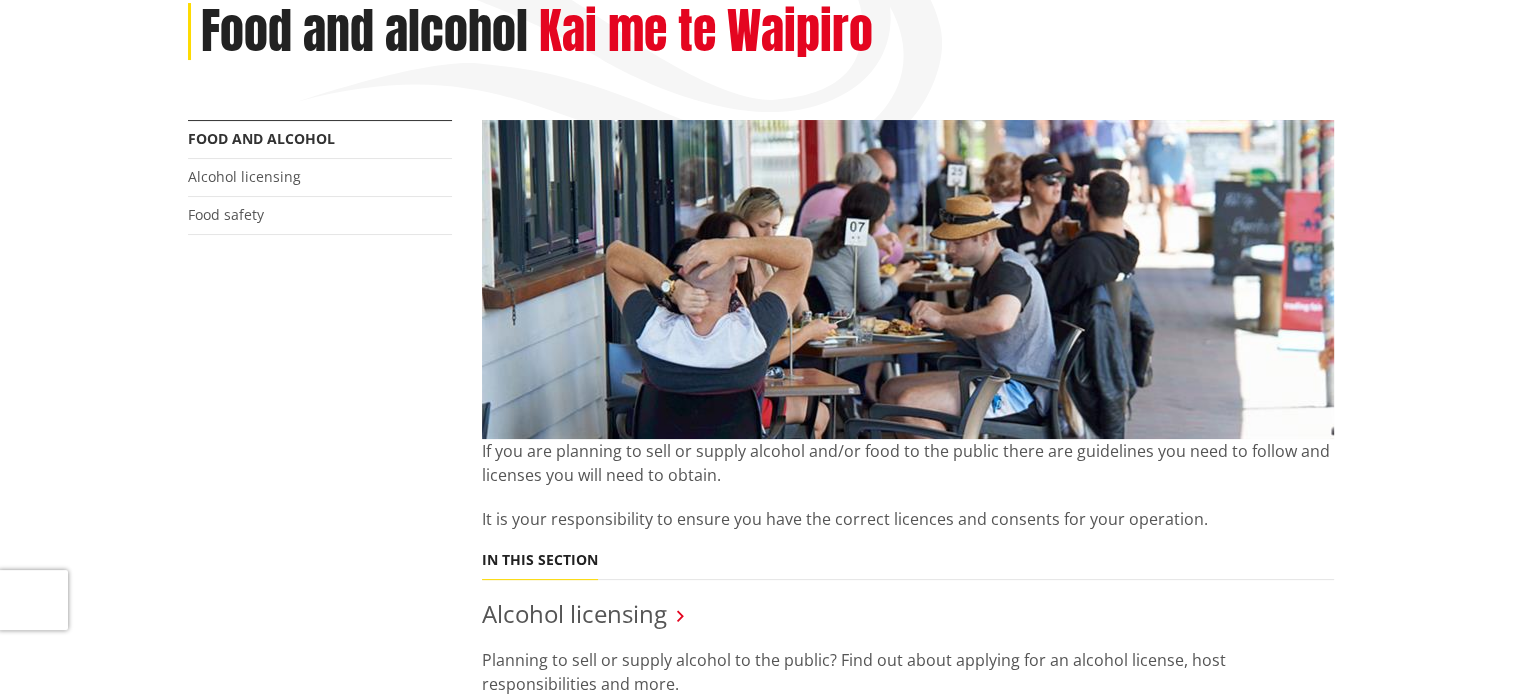 scroll, scrollTop: 300, scrollLeft: 0, axis: vertical 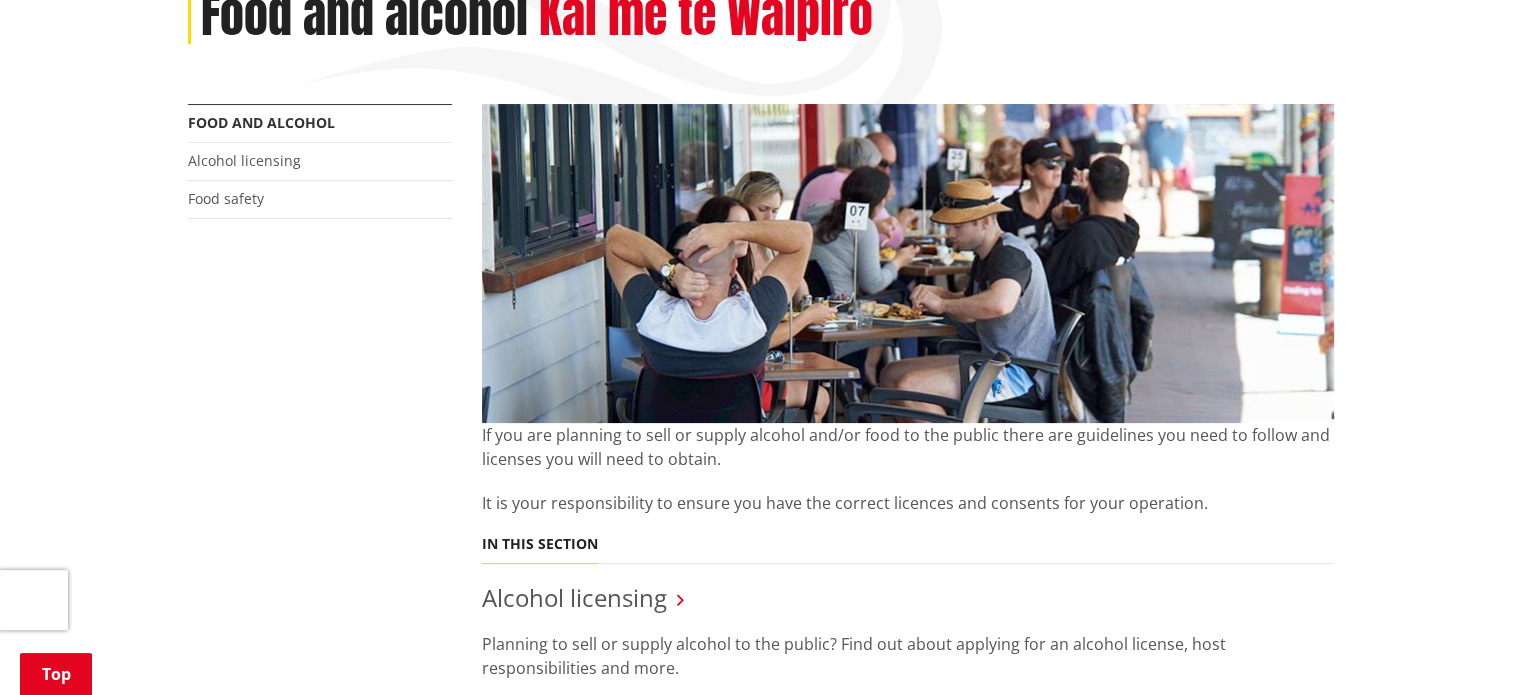 click on "Food safety" at bounding box center [320, 200] 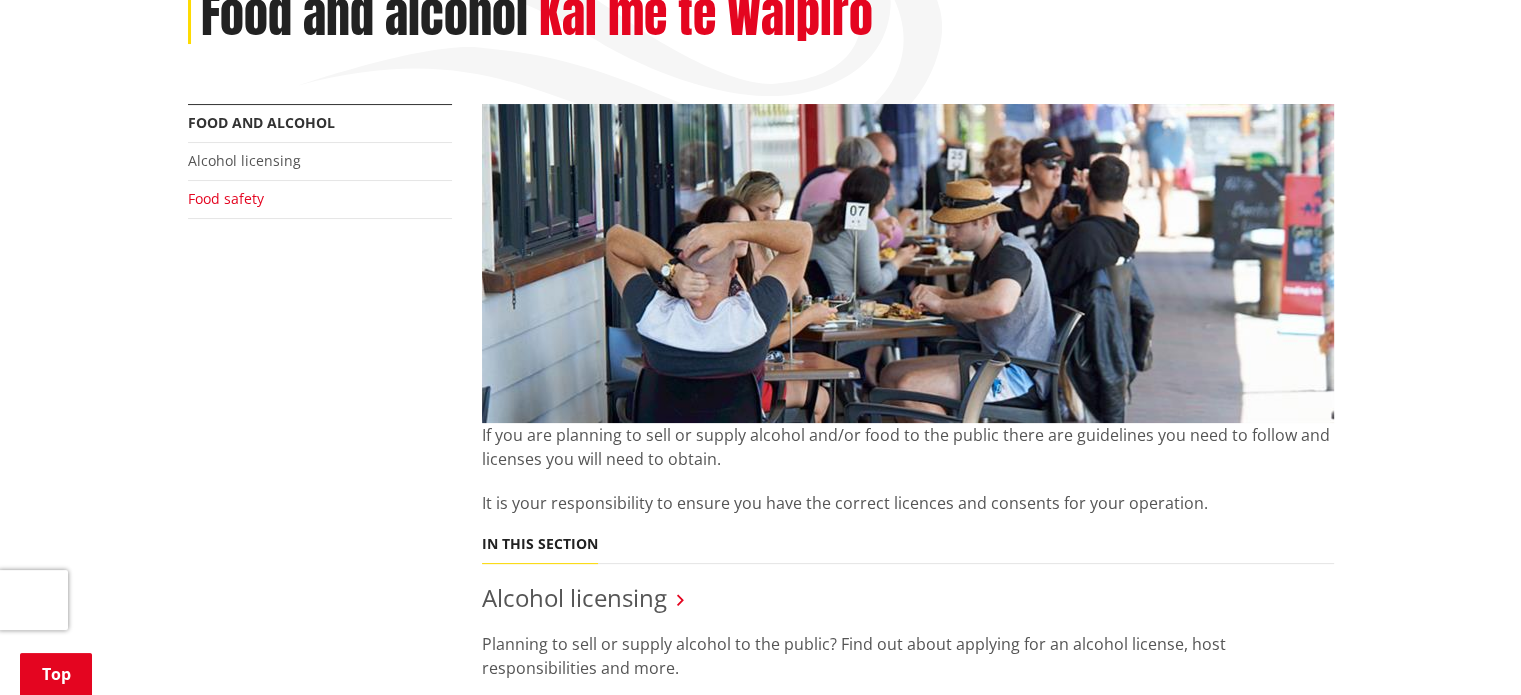click on "Food safety" at bounding box center (226, 198) 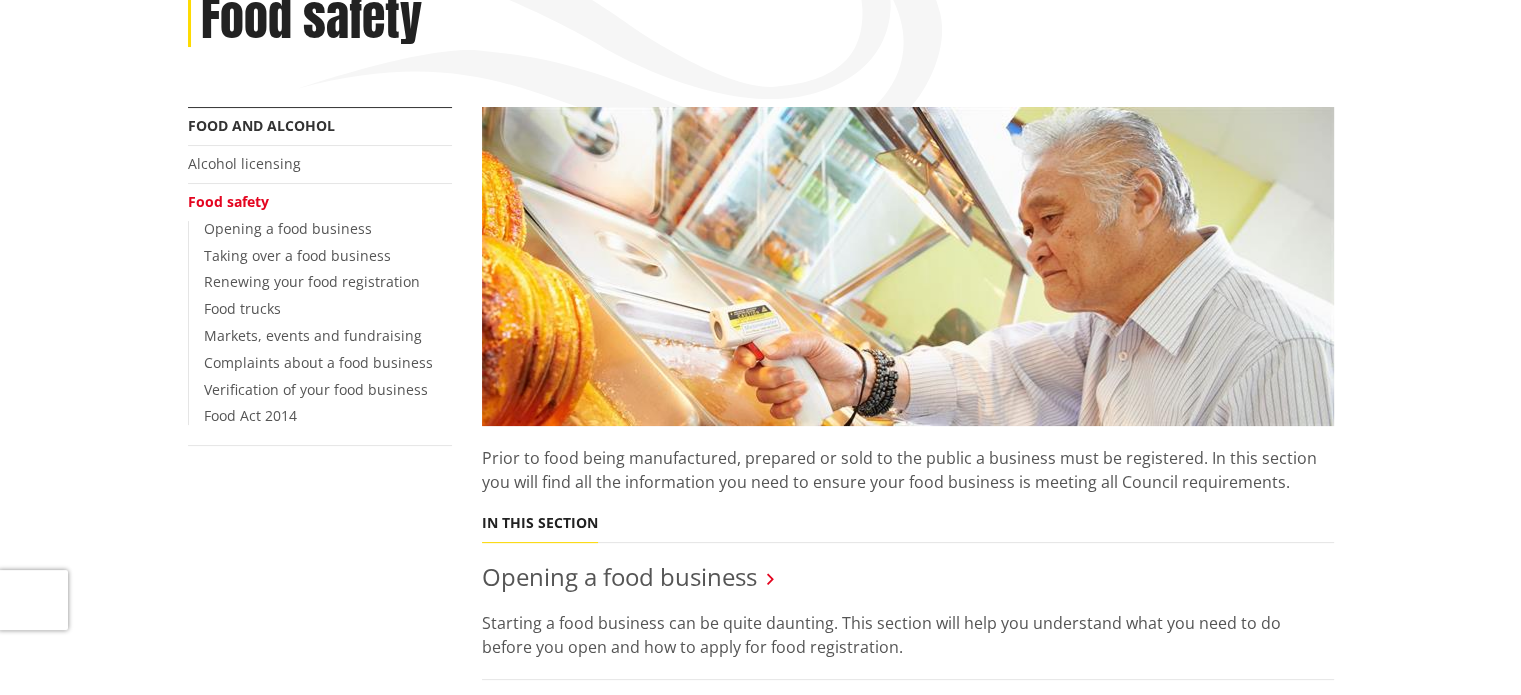 scroll, scrollTop: 300, scrollLeft: 0, axis: vertical 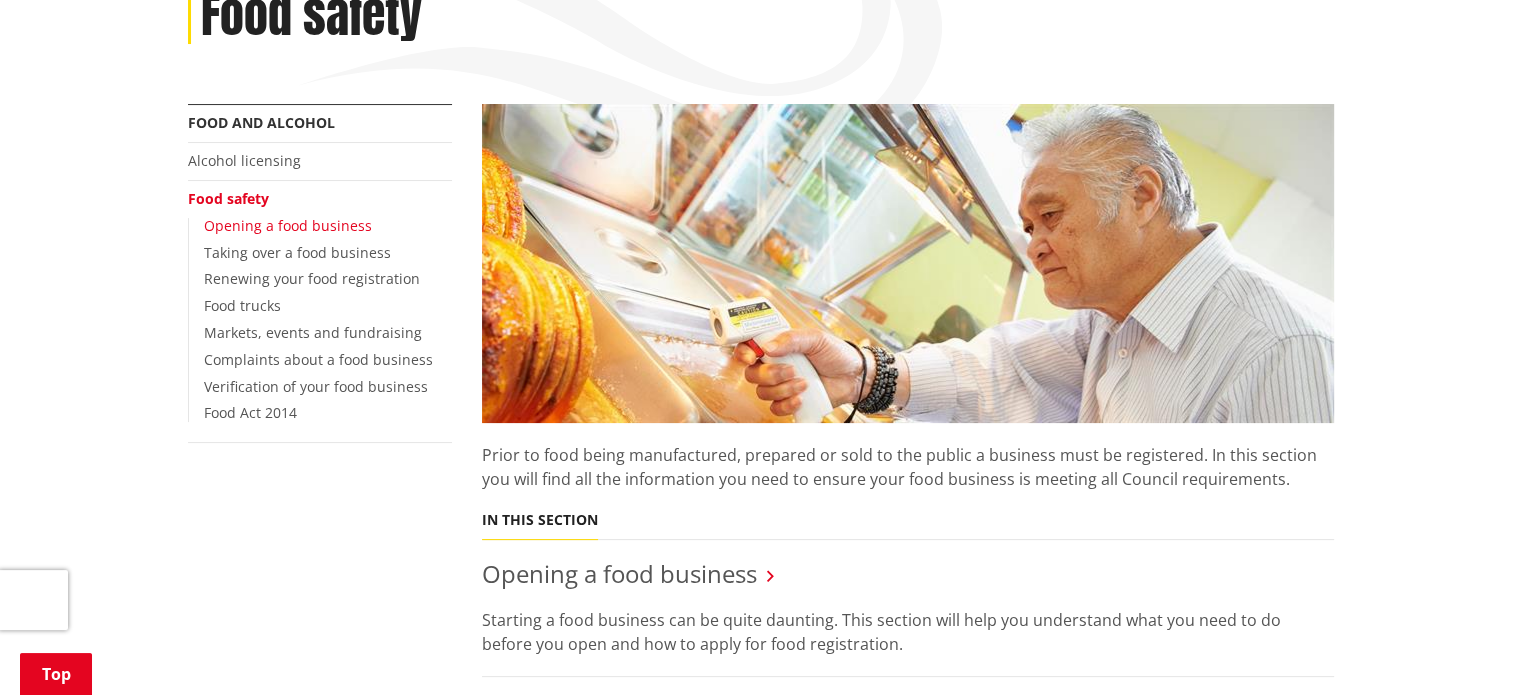 click on "Opening a food business" at bounding box center (288, 225) 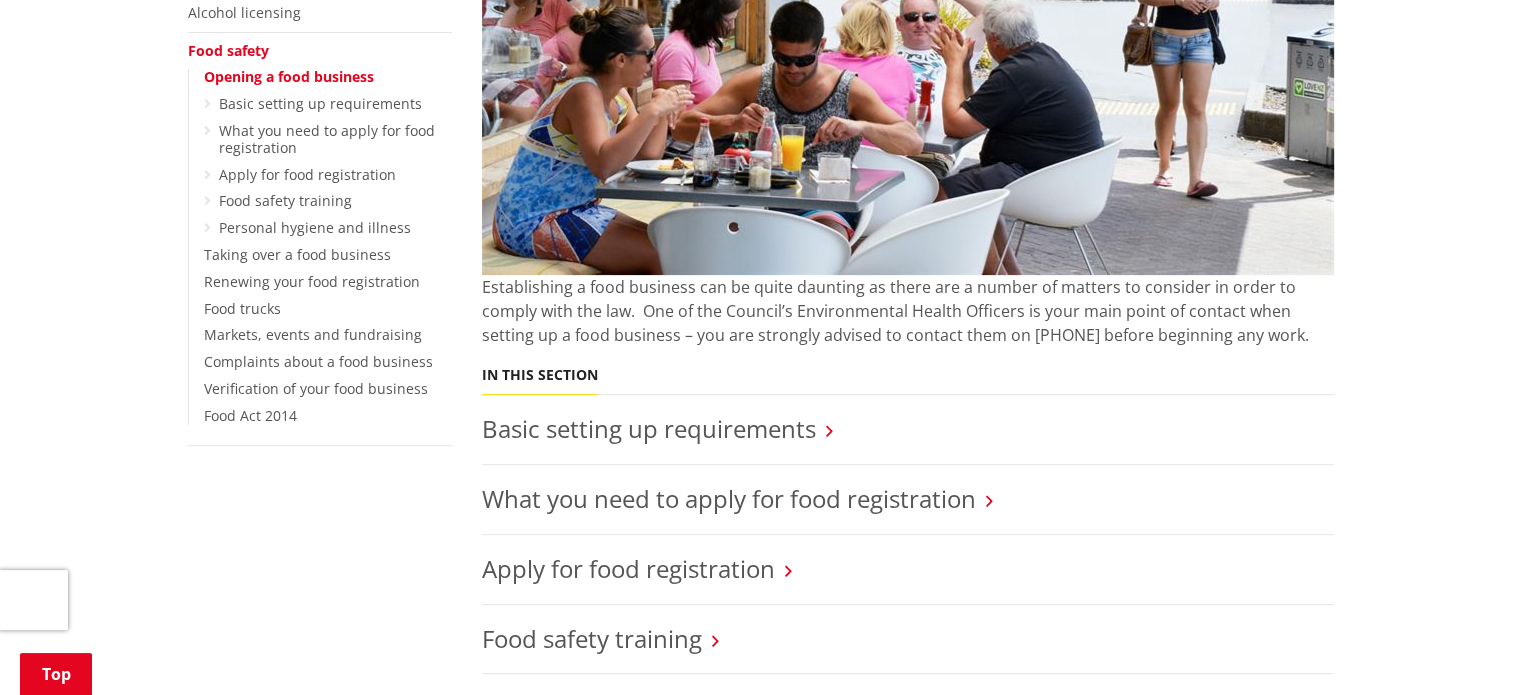 scroll, scrollTop: 500, scrollLeft: 0, axis: vertical 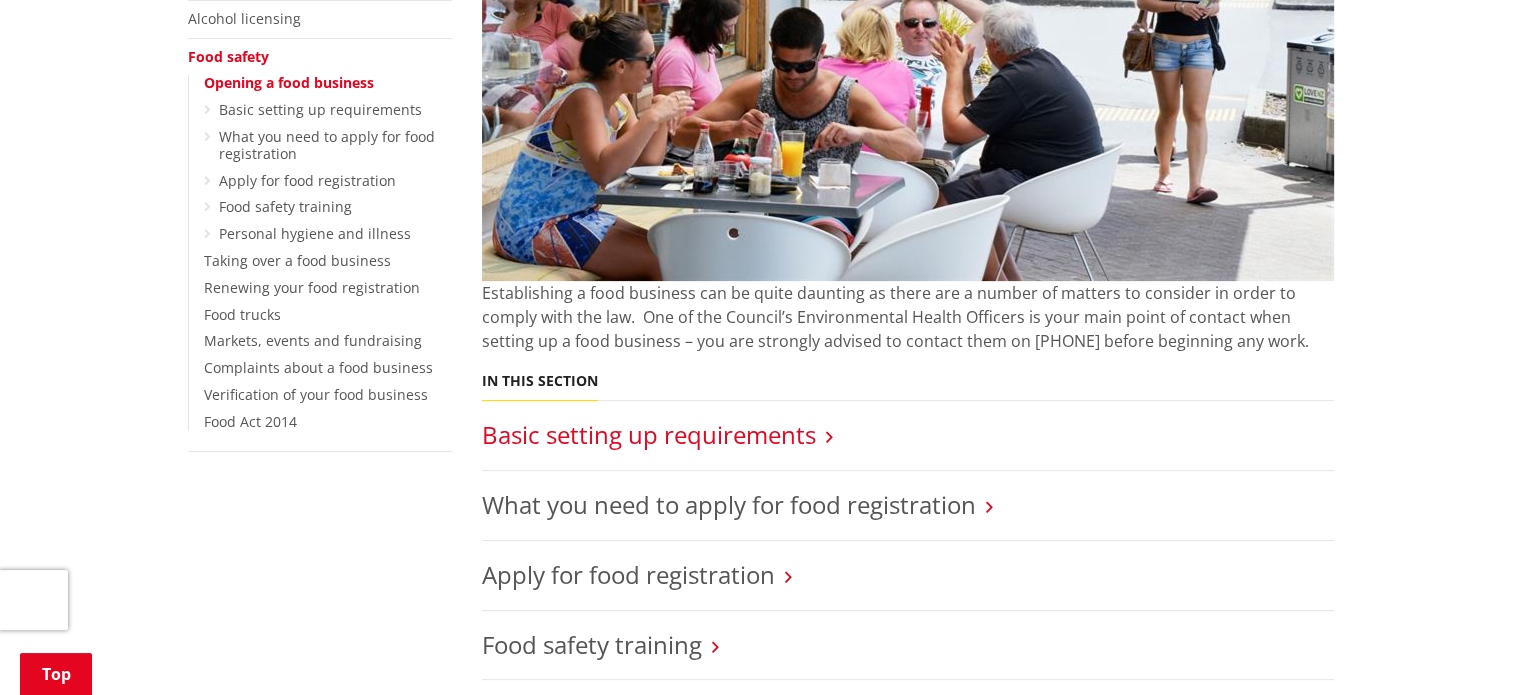 click on "Basic setting up requirements" at bounding box center [649, 434] 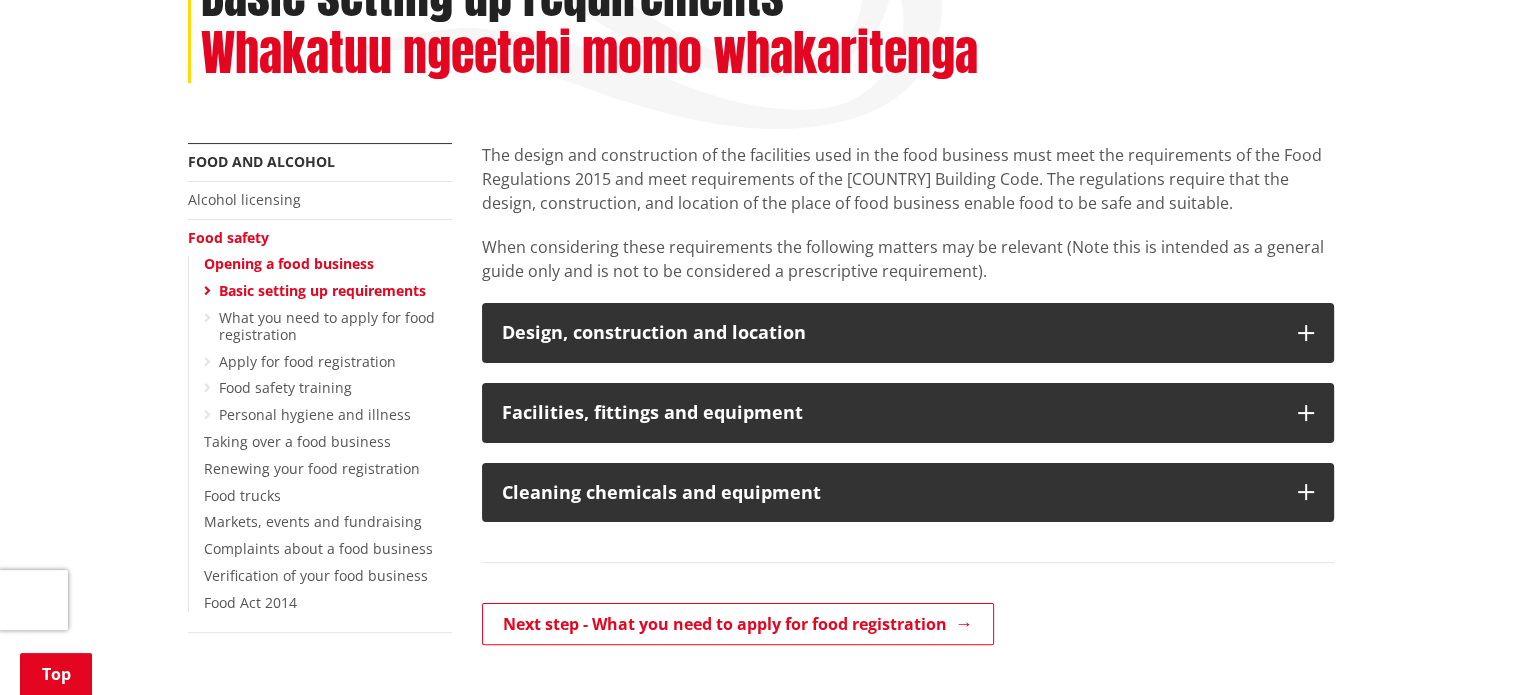 scroll, scrollTop: 300, scrollLeft: 0, axis: vertical 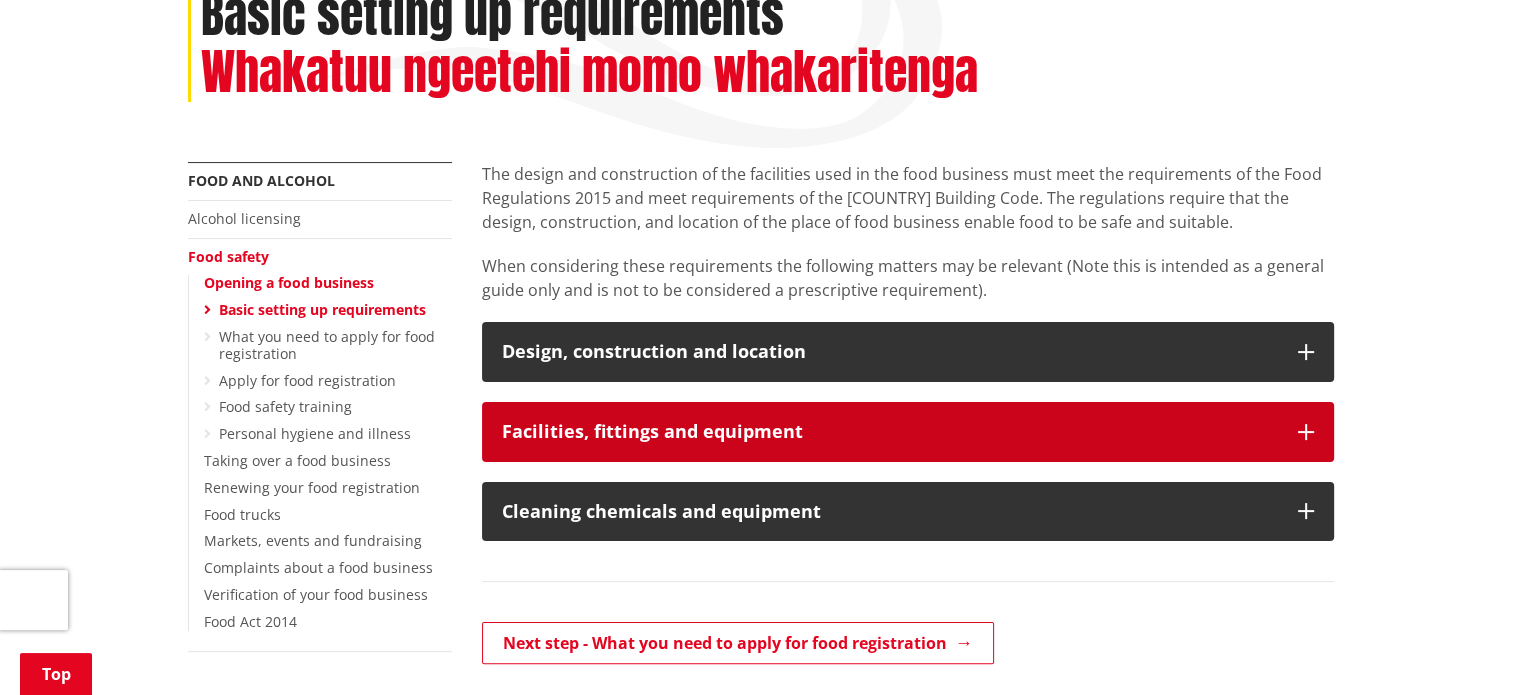 click on "Facilities, fittings and equipment" at bounding box center [890, 432] 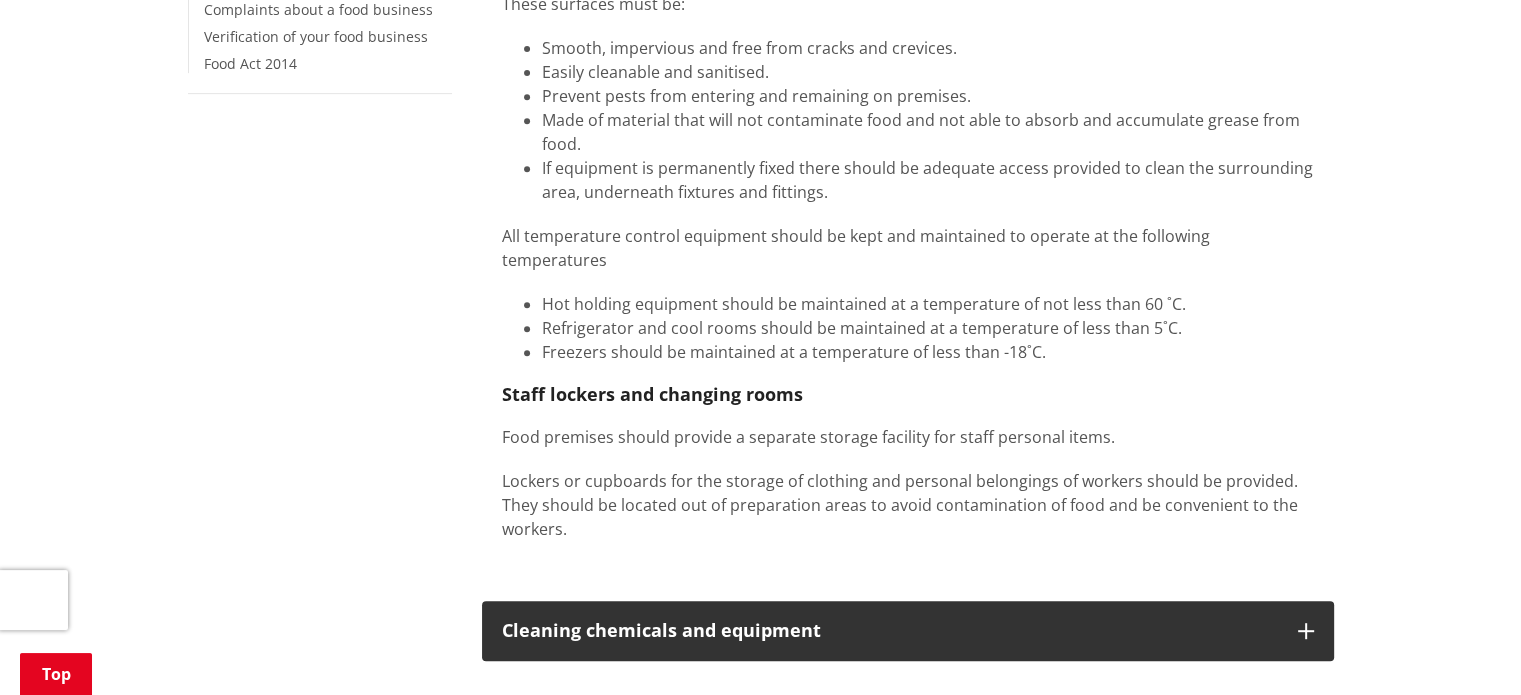 scroll, scrollTop: 1100, scrollLeft: 0, axis: vertical 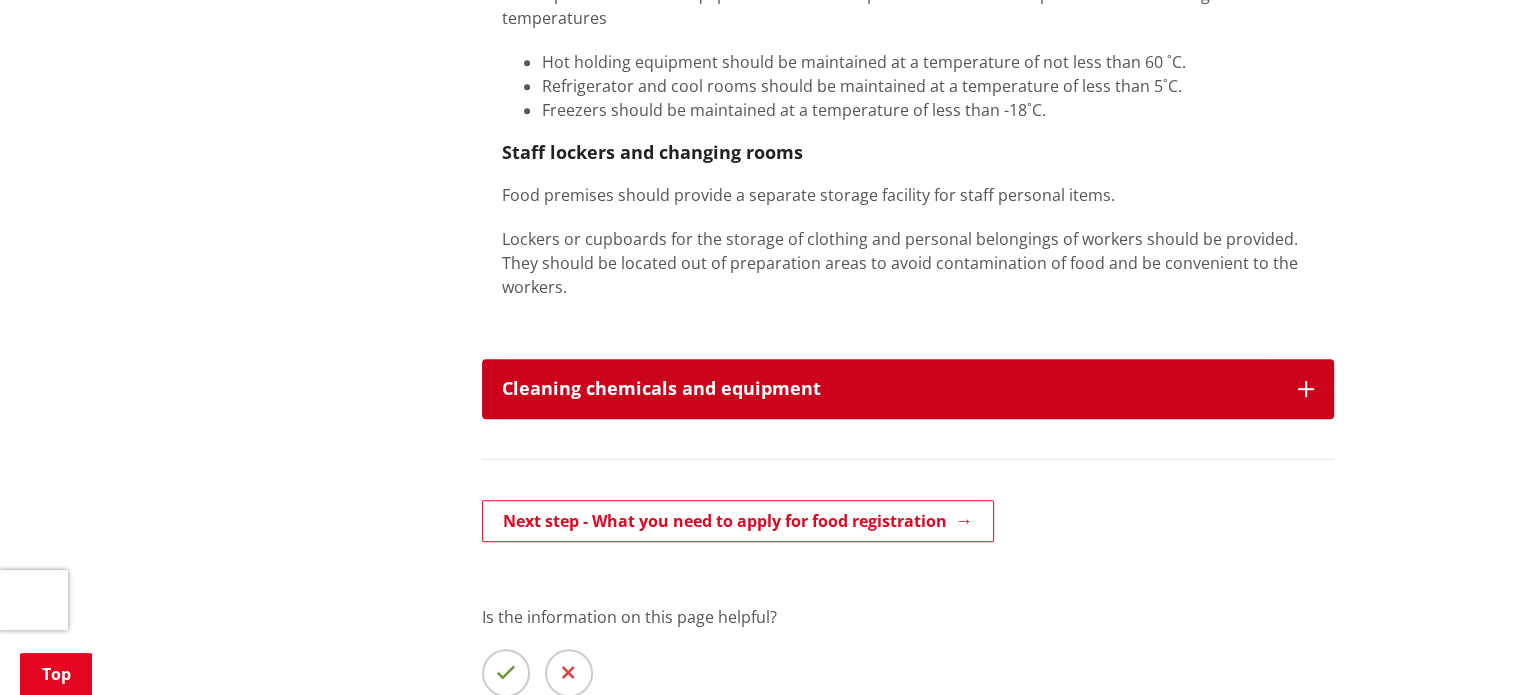 click on "Cleaning chemicals and equipment" at bounding box center [908, 389] 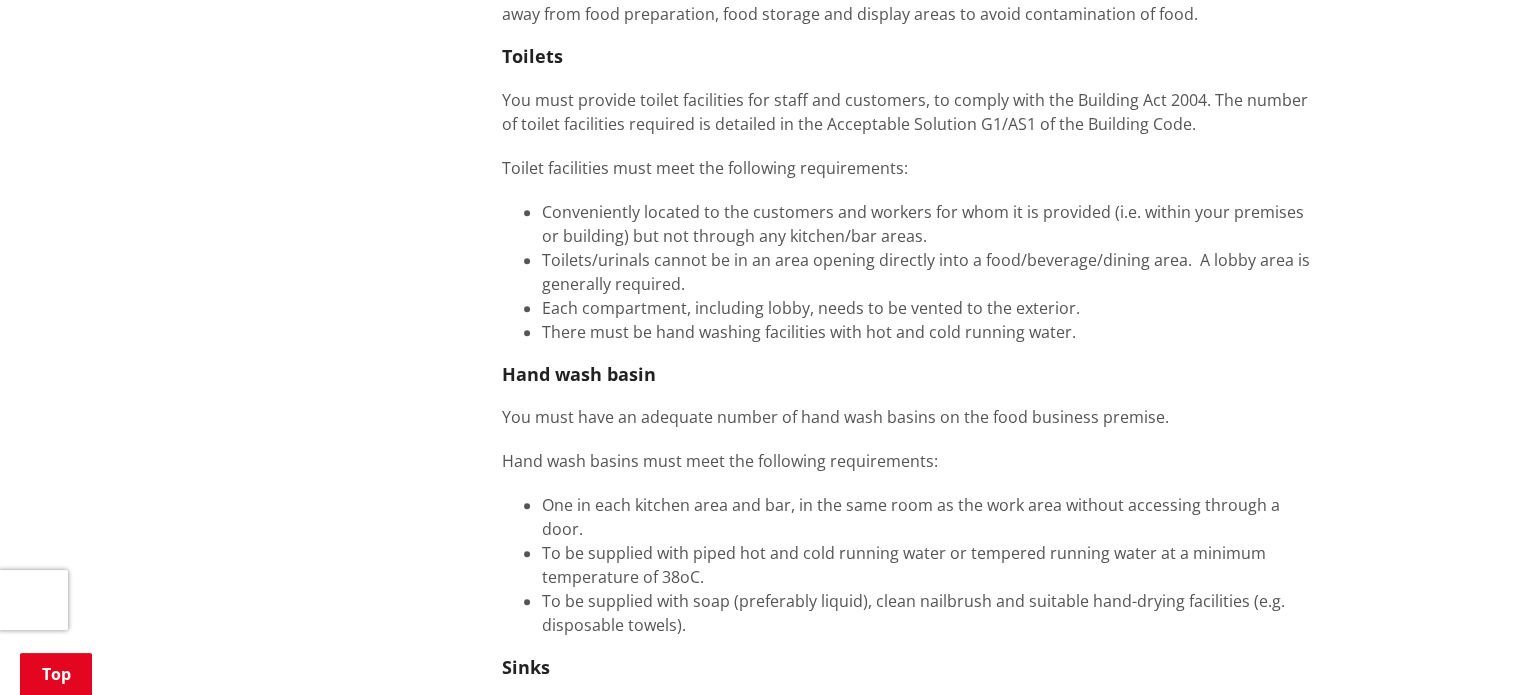 scroll, scrollTop: 1700, scrollLeft: 0, axis: vertical 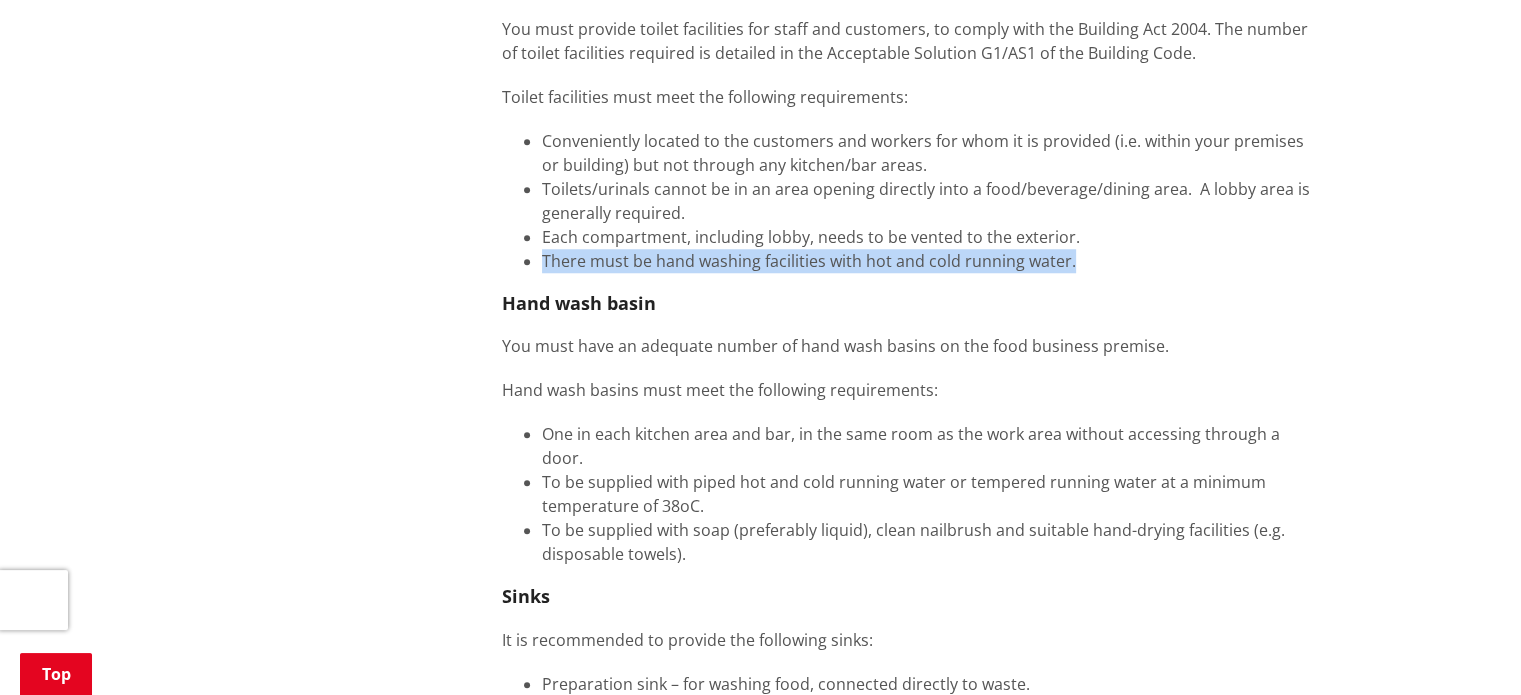 drag, startPoint x: 1107, startPoint y: 239, endPoint x: 543, endPoint y: 237, distance: 564.00354 